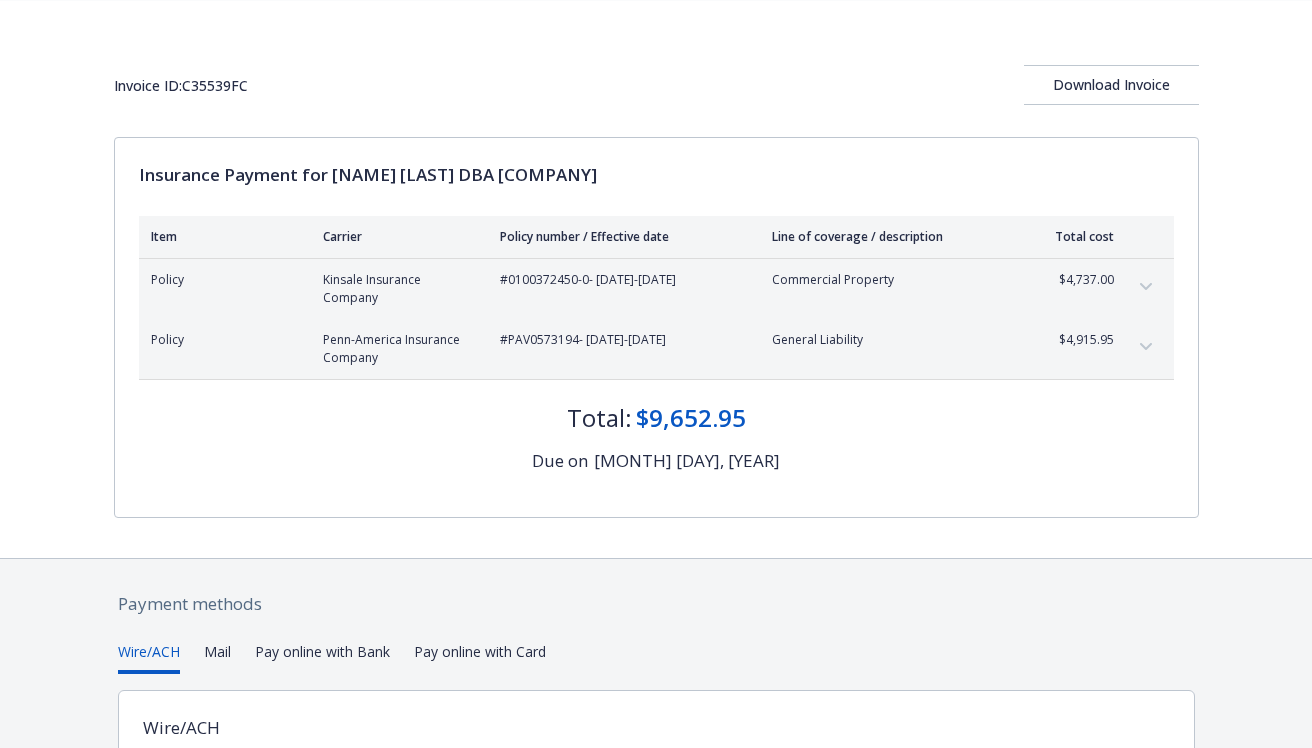 scroll, scrollTop: 0, scrollLeft: 0, axis: both 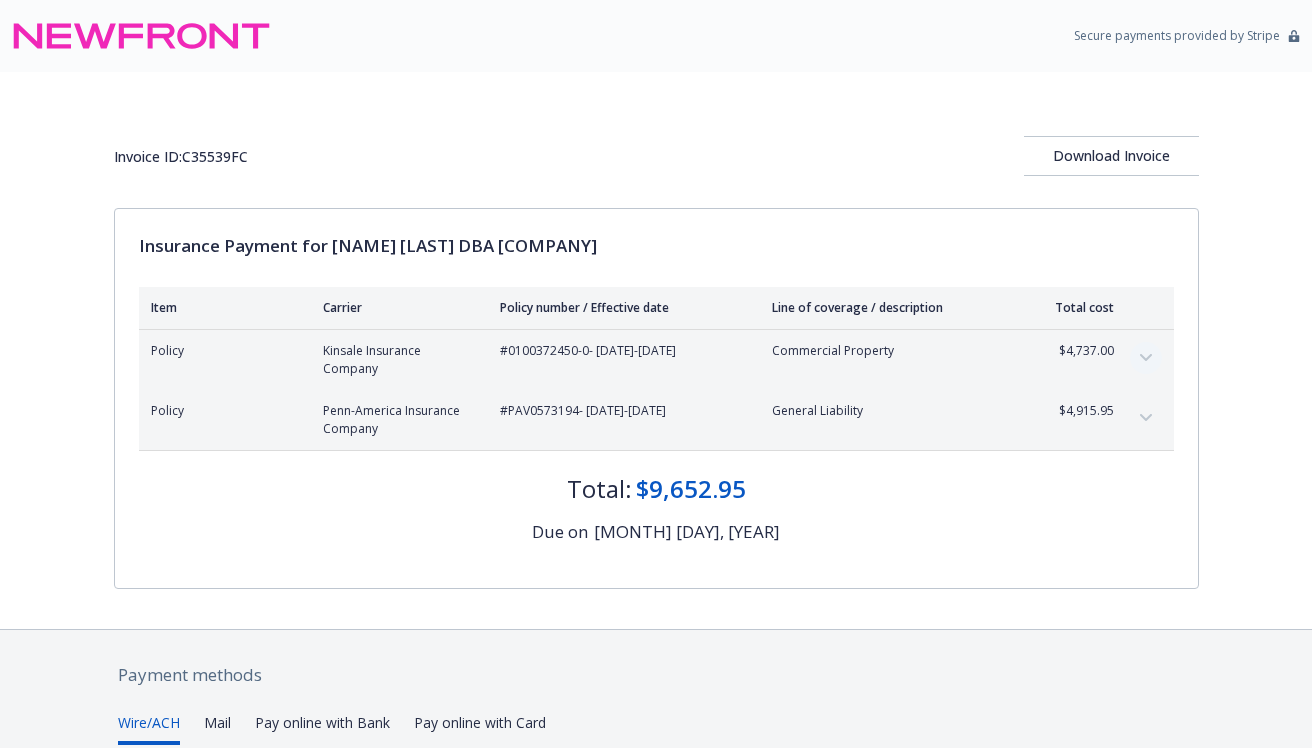 click 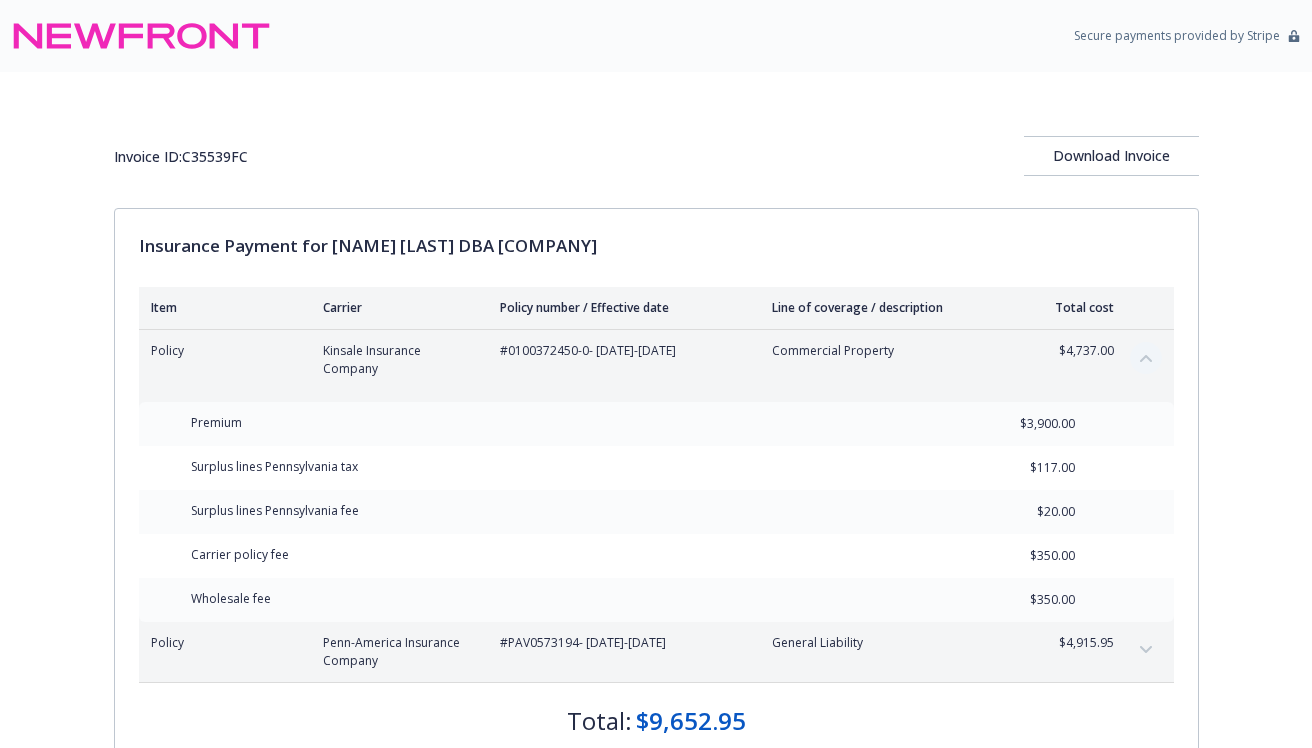 click 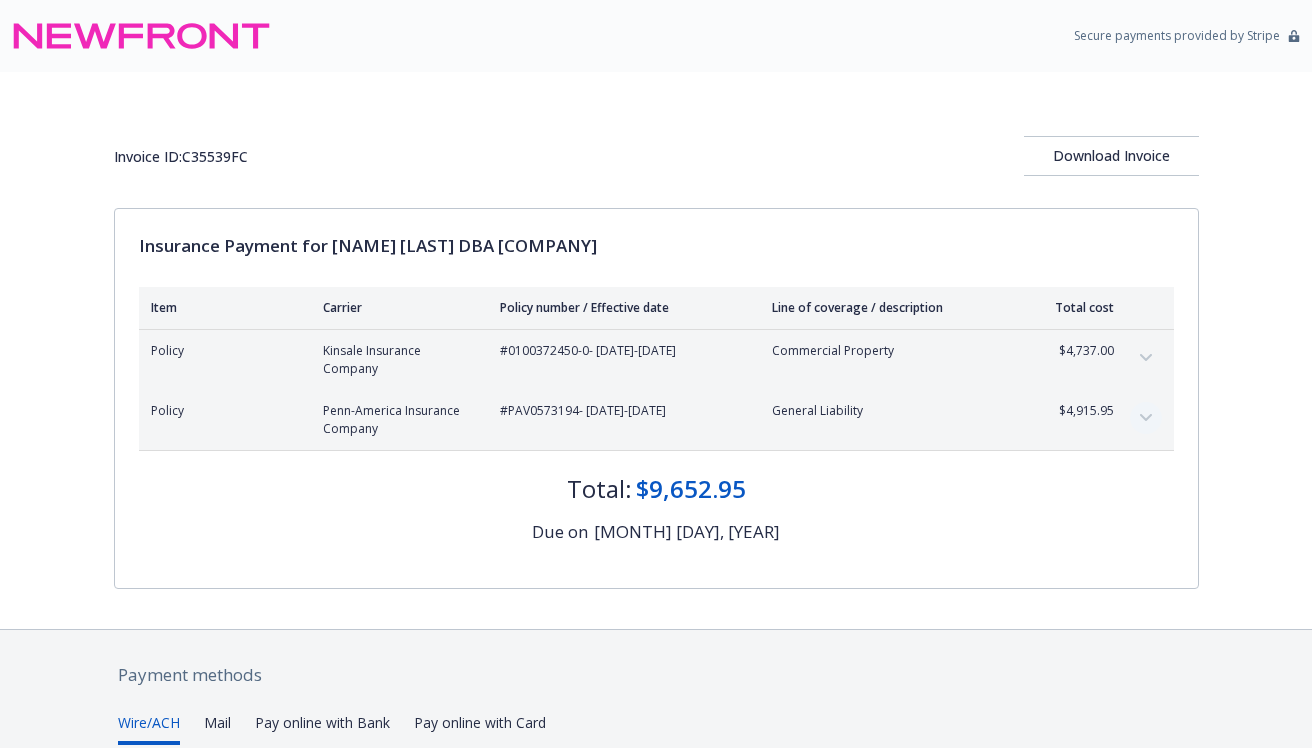 click 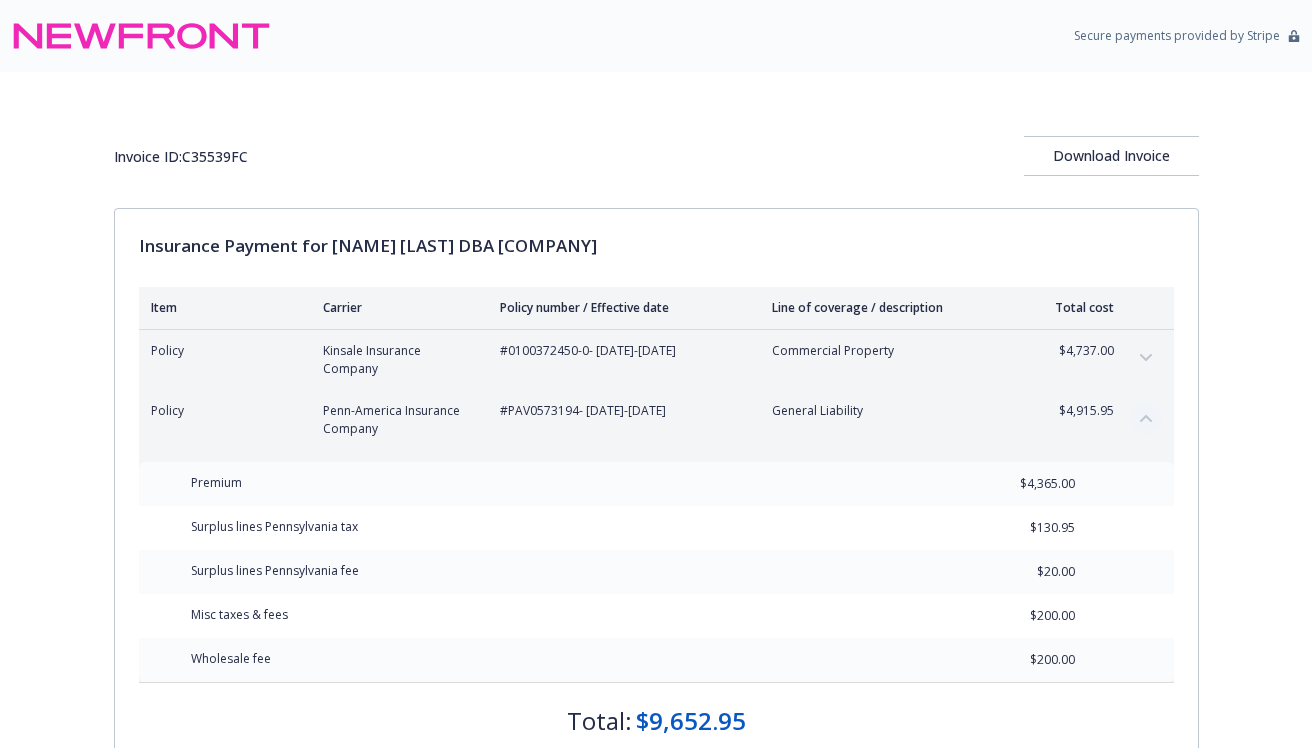 click 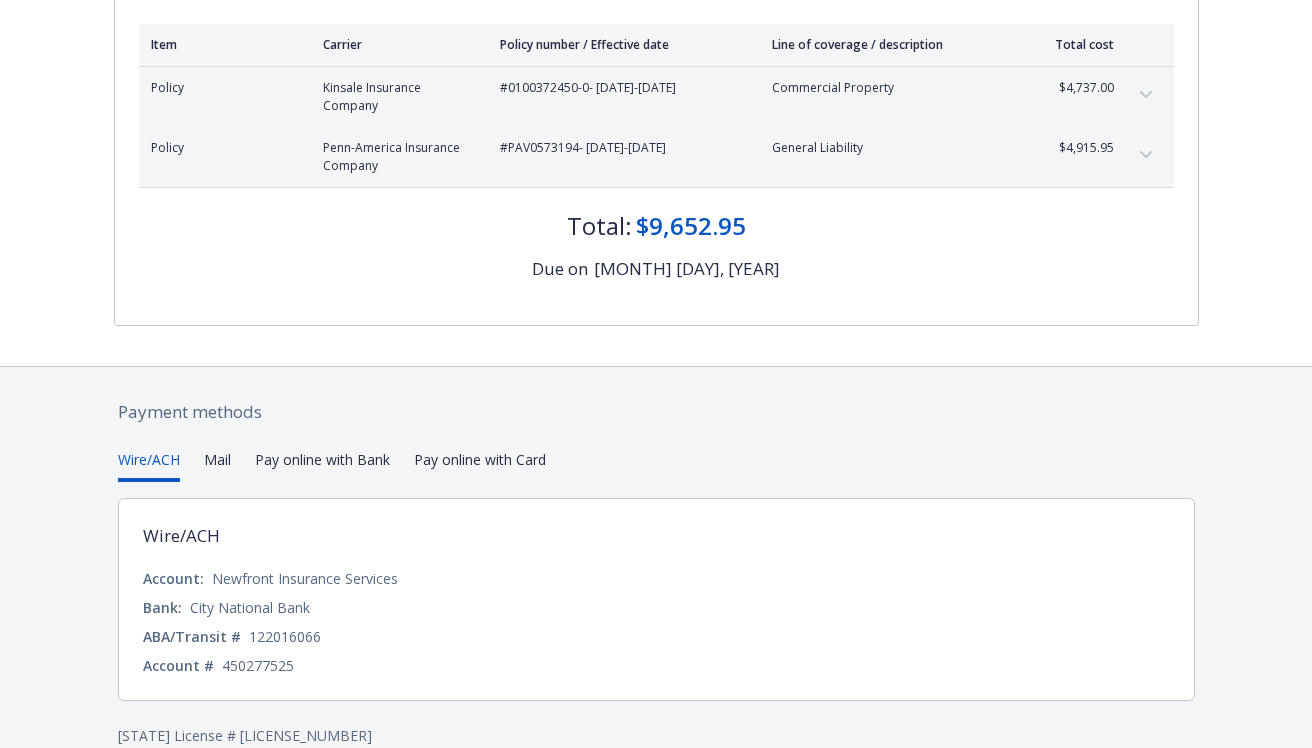 scroll, scrollTop: 292, scrollLeft: 0, axis: vertical 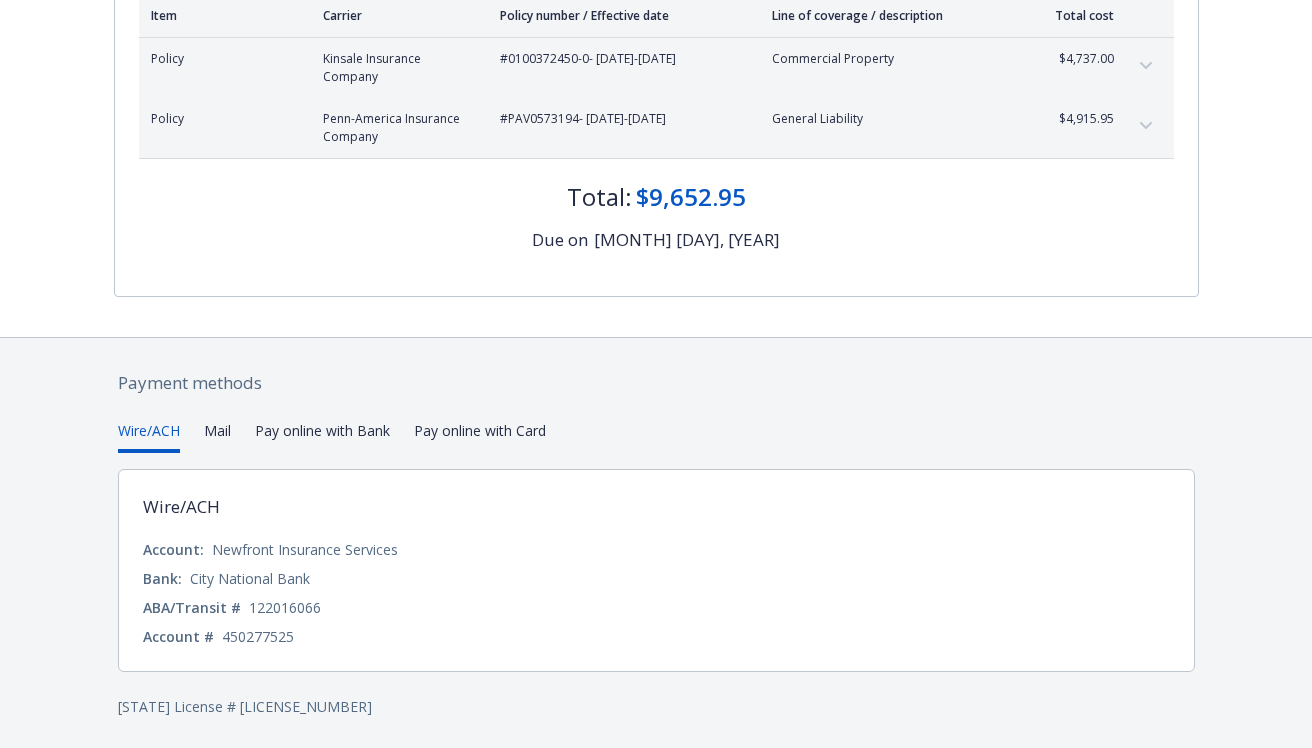 click on "Pay online with Bank" at bounding box center [322, 436] 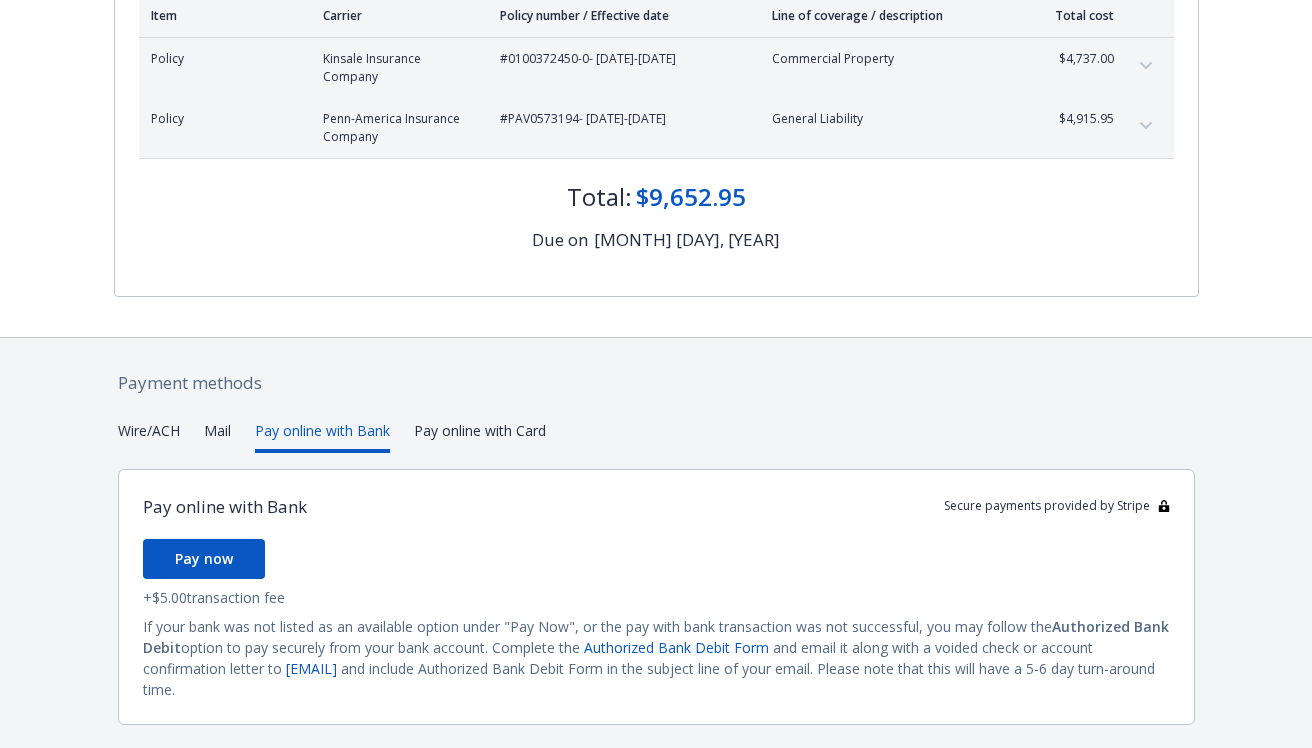 click on "Wire/ACH" at bounding box center [149, 436] 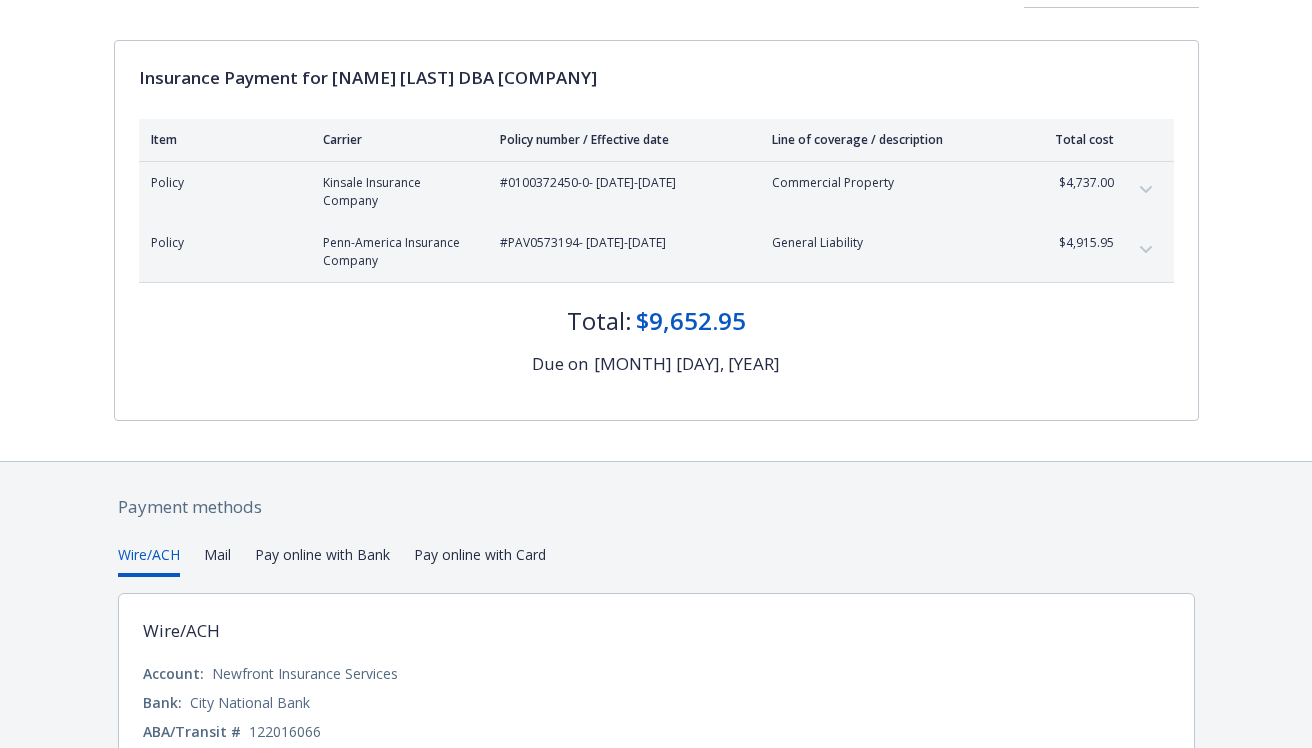 scroll, scrollTop: 292, scrollLeft: 0, axis: vertical 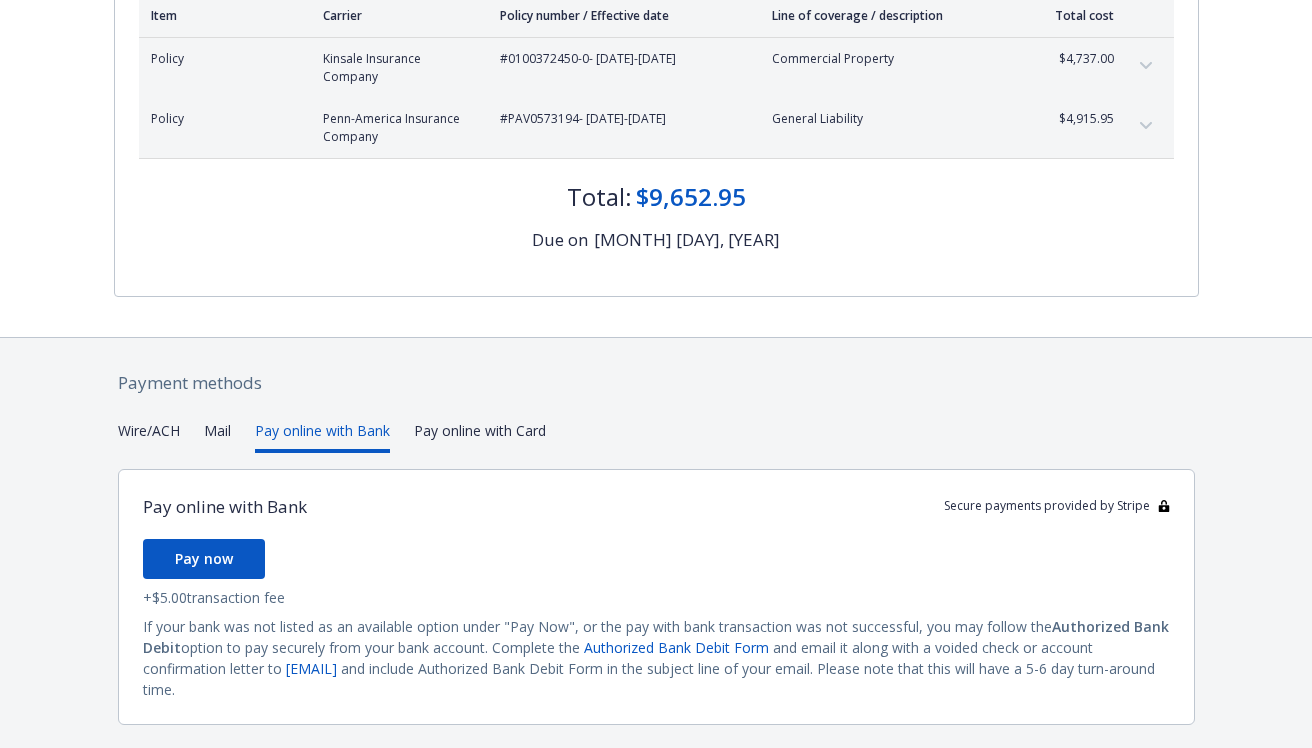 click on "Pay online with Bank" at bounding box center [322, 436] 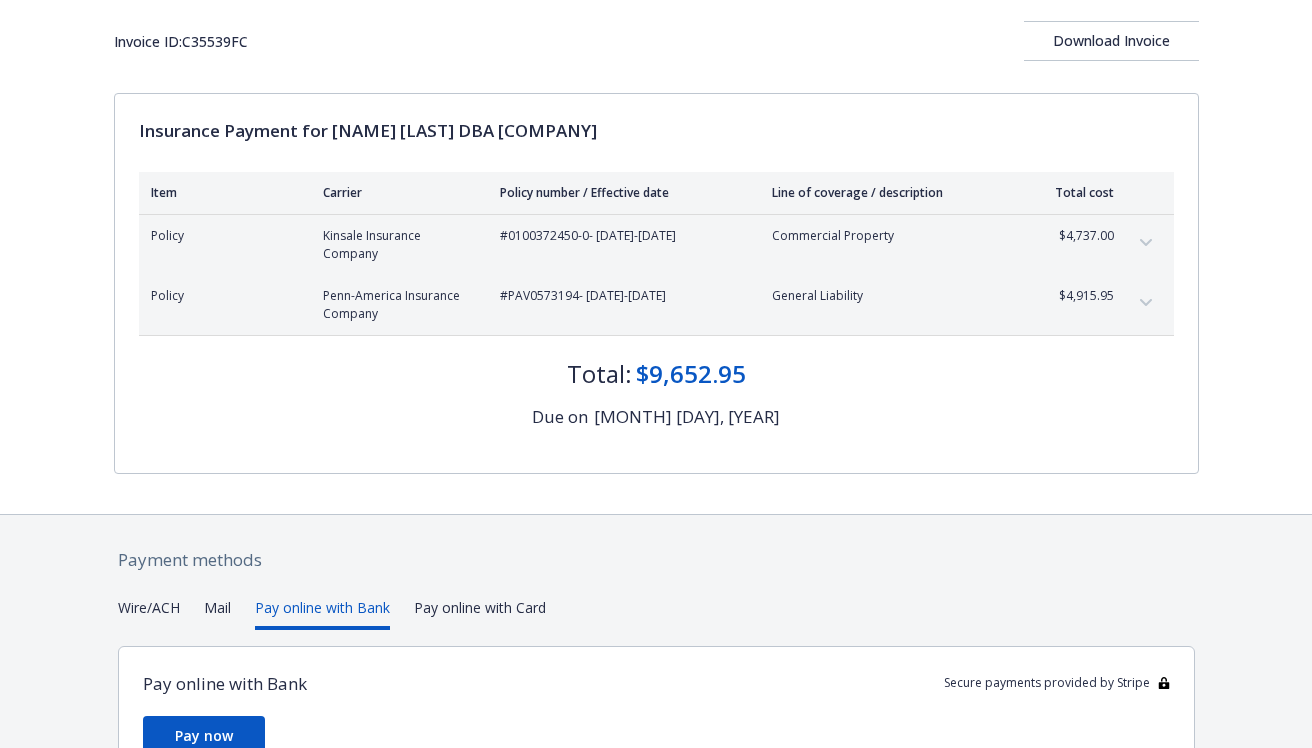 scroll, scrollTop: 0, scrollLeft: 0, axis: both 